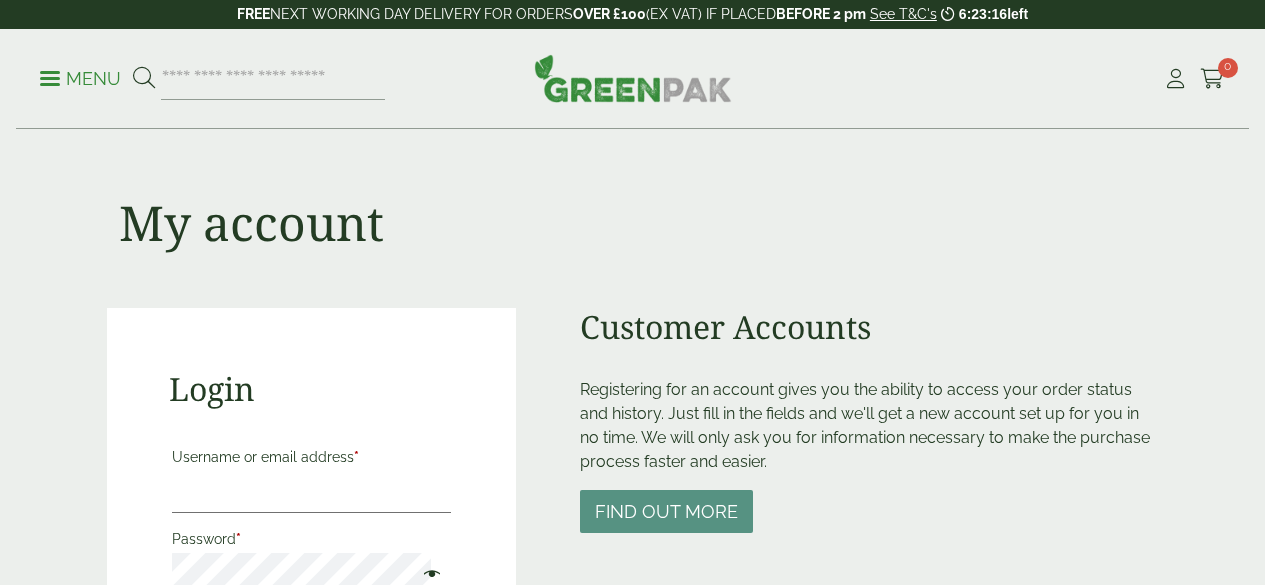 scroll, scrollTop: 186, scrollLeft: 0, axis: vertical 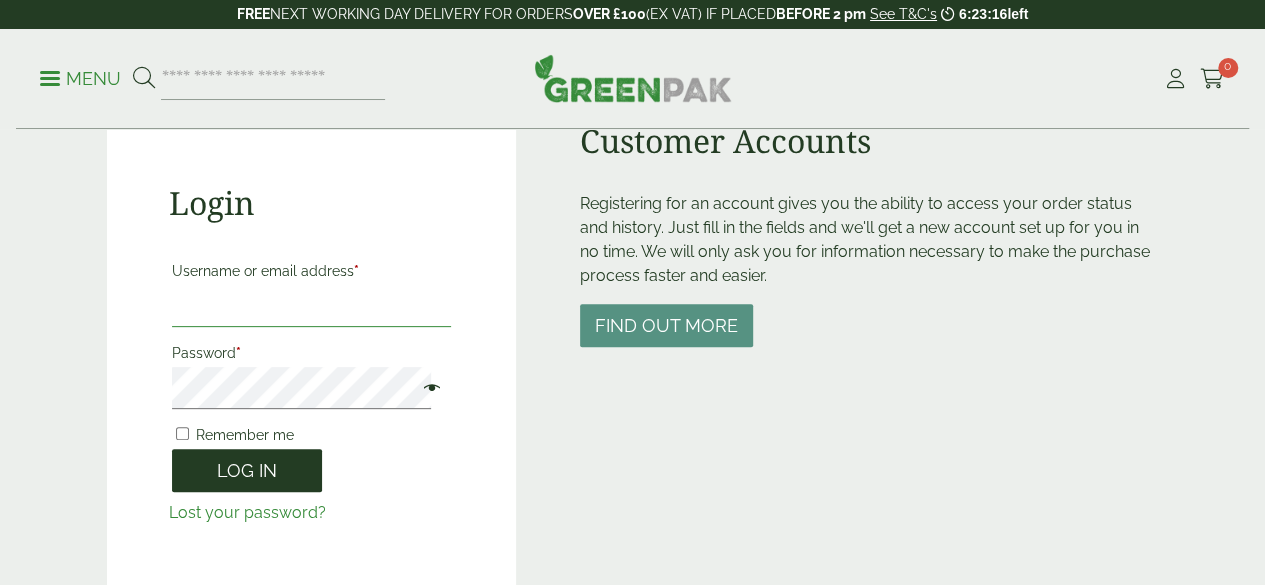 type on "**********" 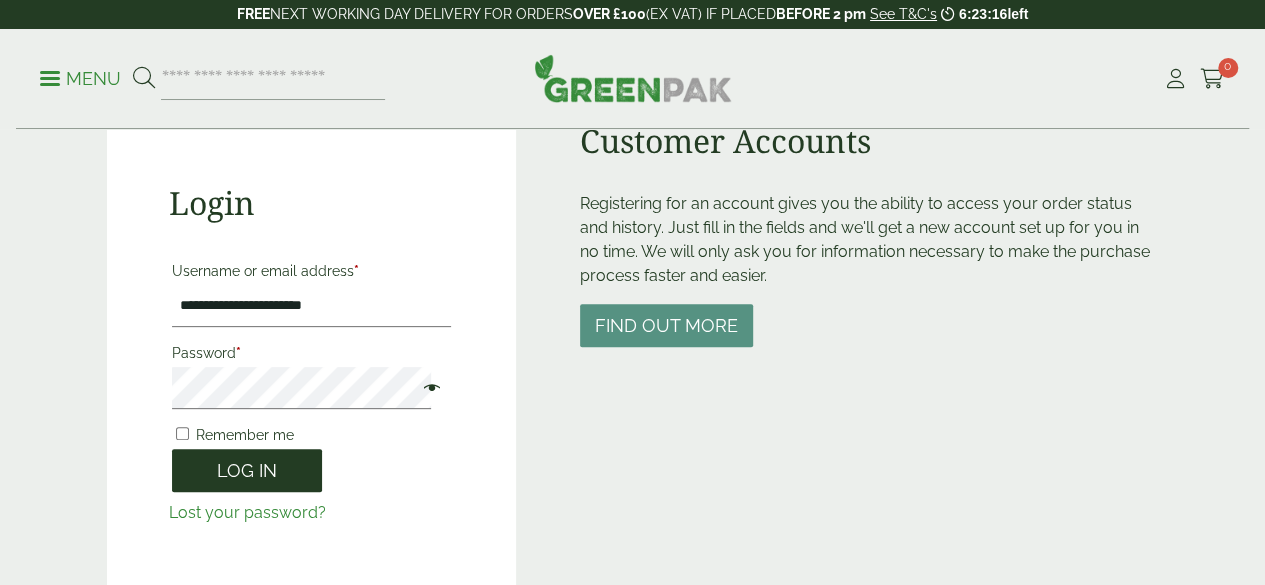 click on "Log in" at bounding box center (247, 470) 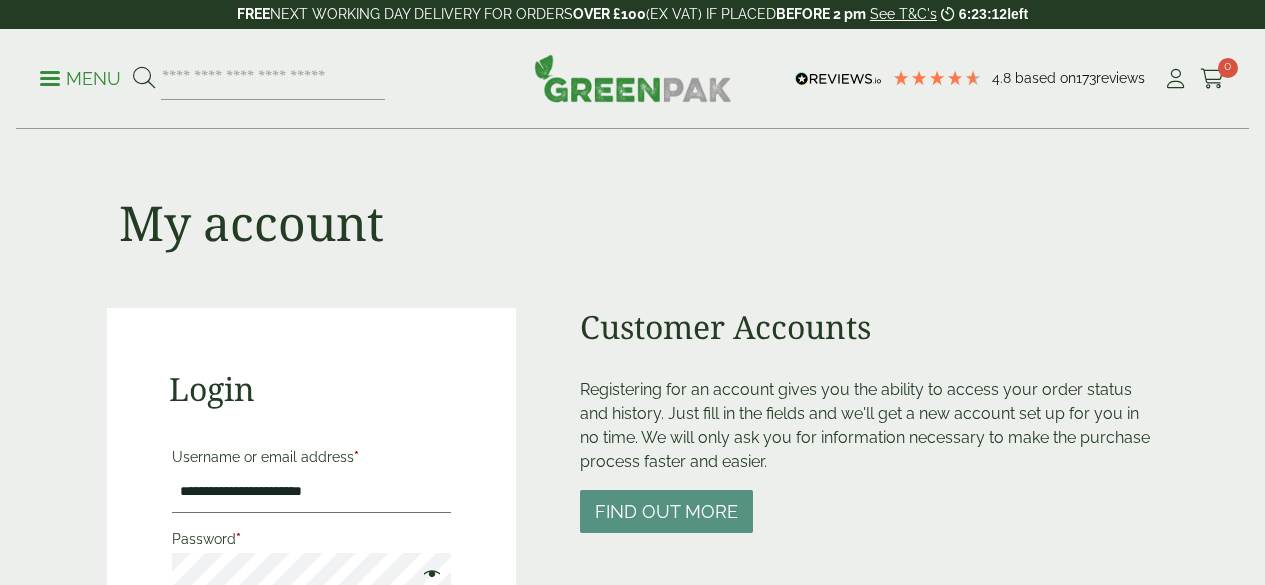 scroll, scrollTop: 0, scrollLeft: 0, axis: both 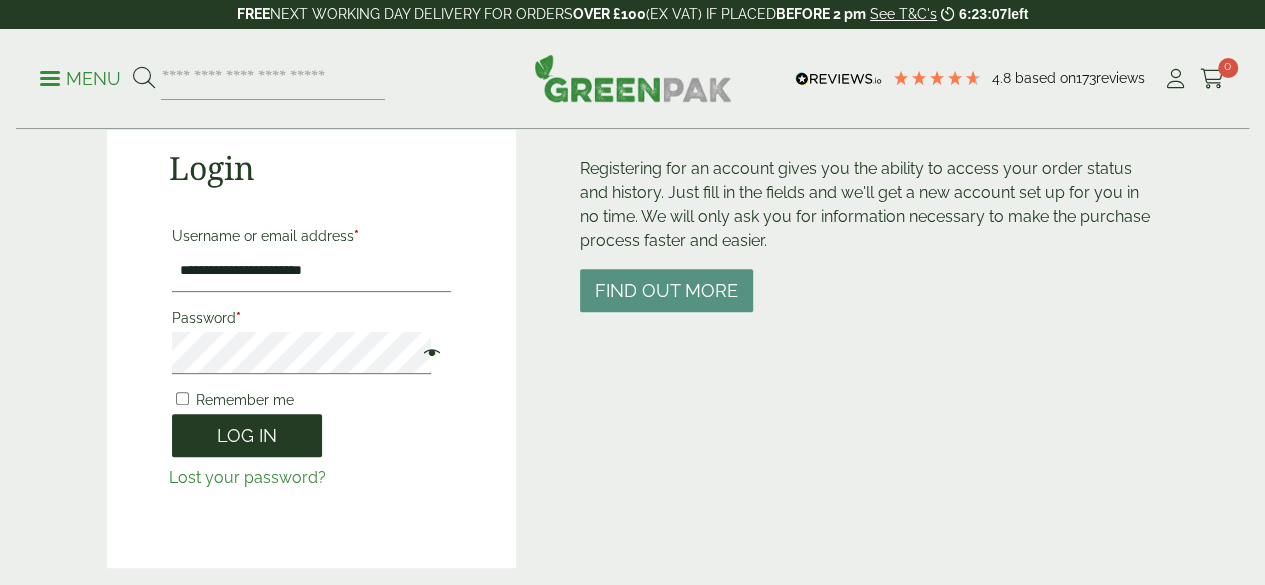 click on "Log in" at bounding box center (247, 435) 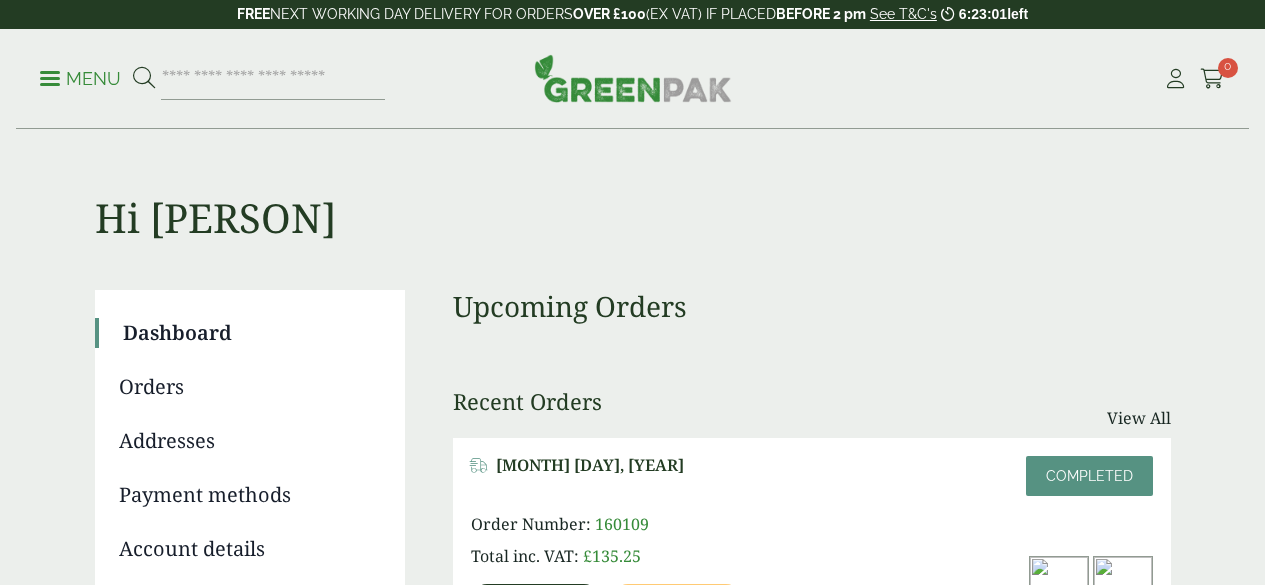 scroll, scrollTop: 0, scrollLeft: 0, axis: both 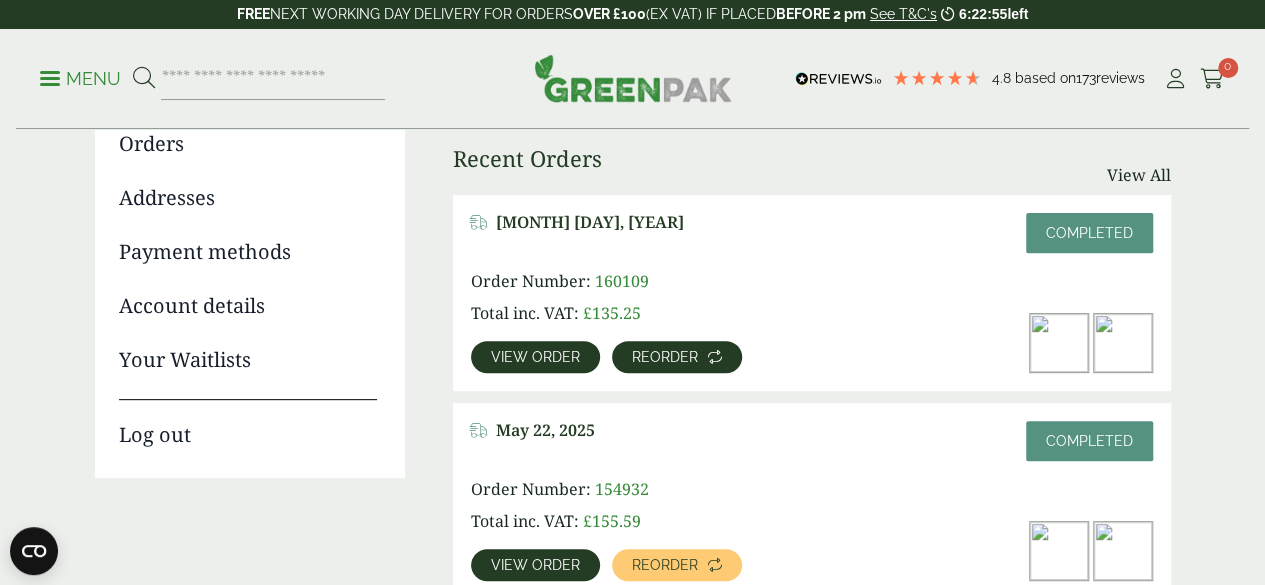 click on "Reorder" at bounding box center [665, 357] 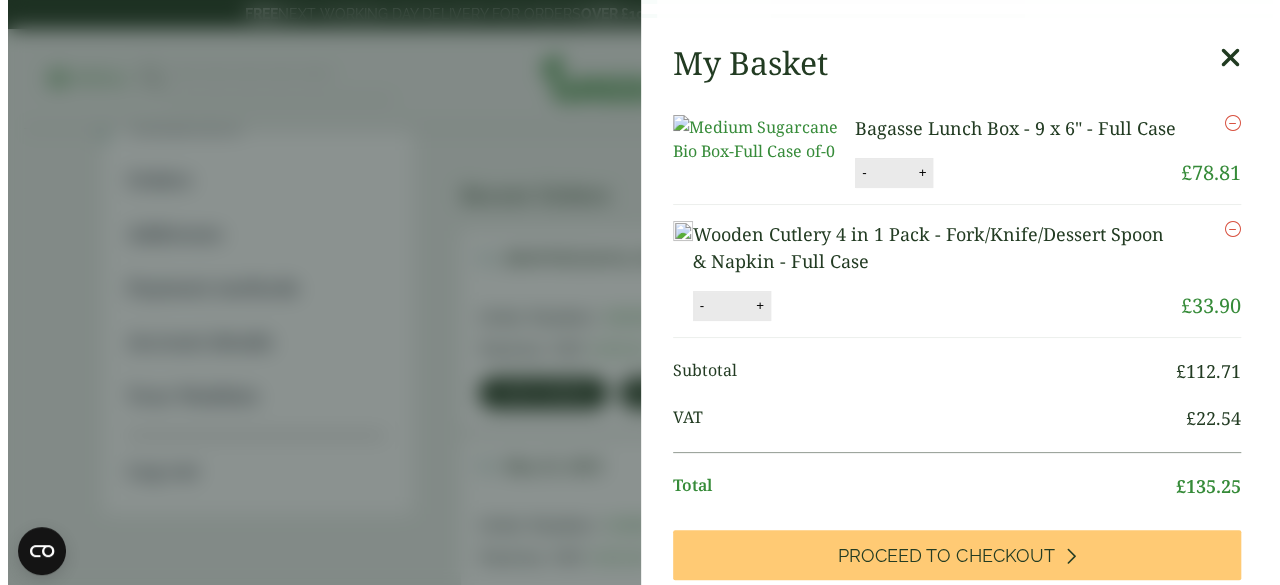 scroll, scrollTop: 208, scrollLeft: 0, axis: vertical 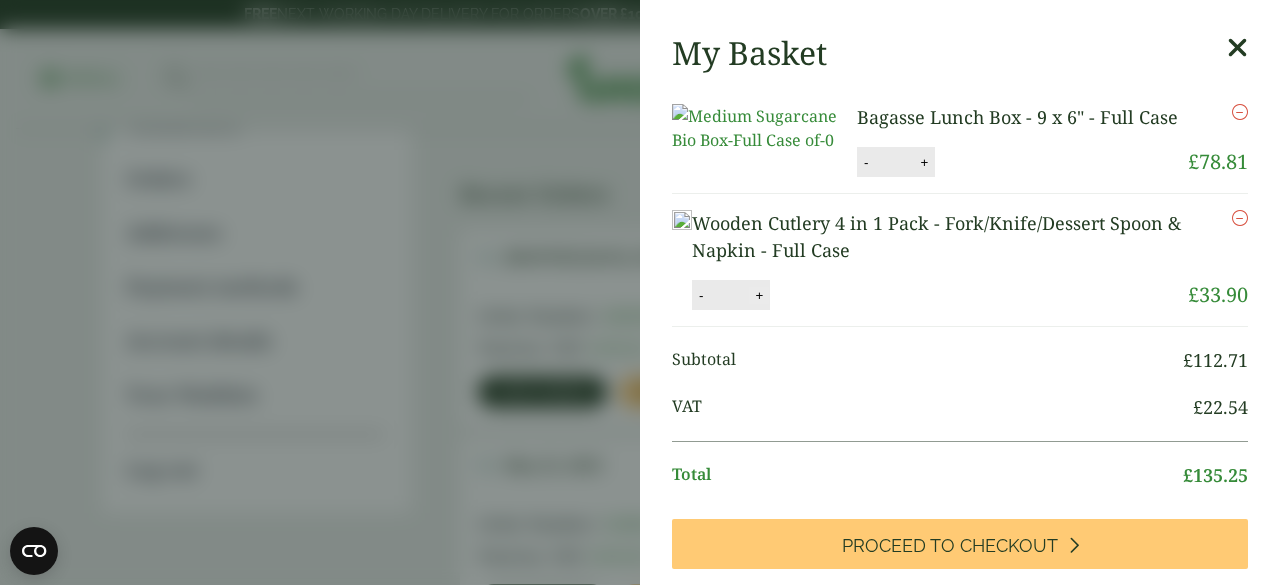 click on "+" at bounding box center [759, 295] 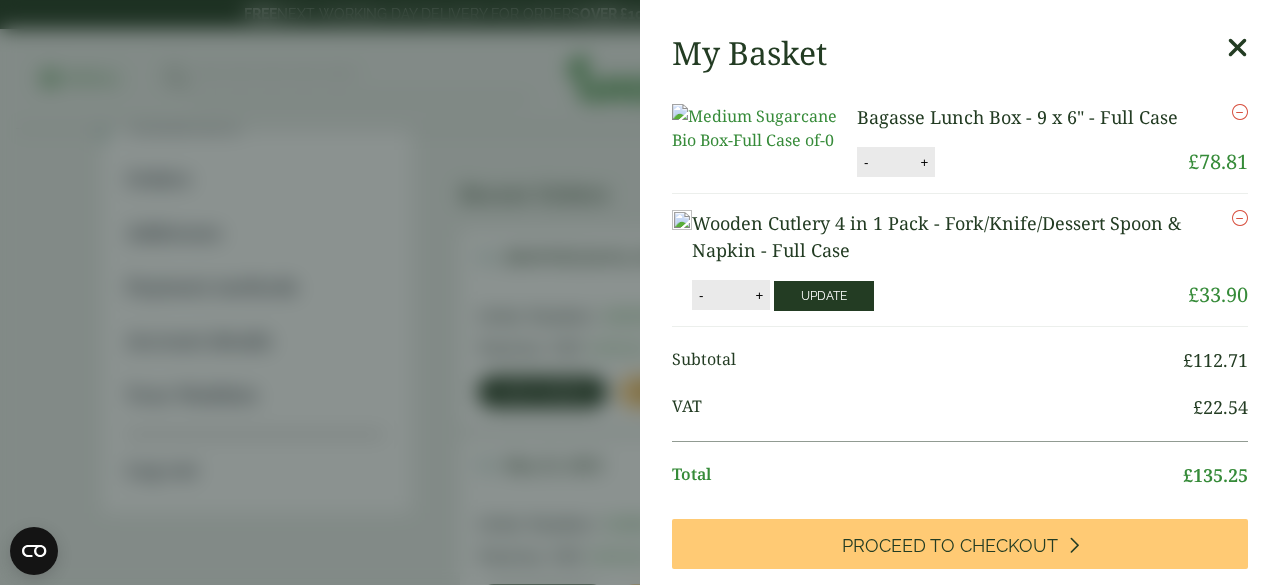 click on "Update" at bounding box center (824, 296) 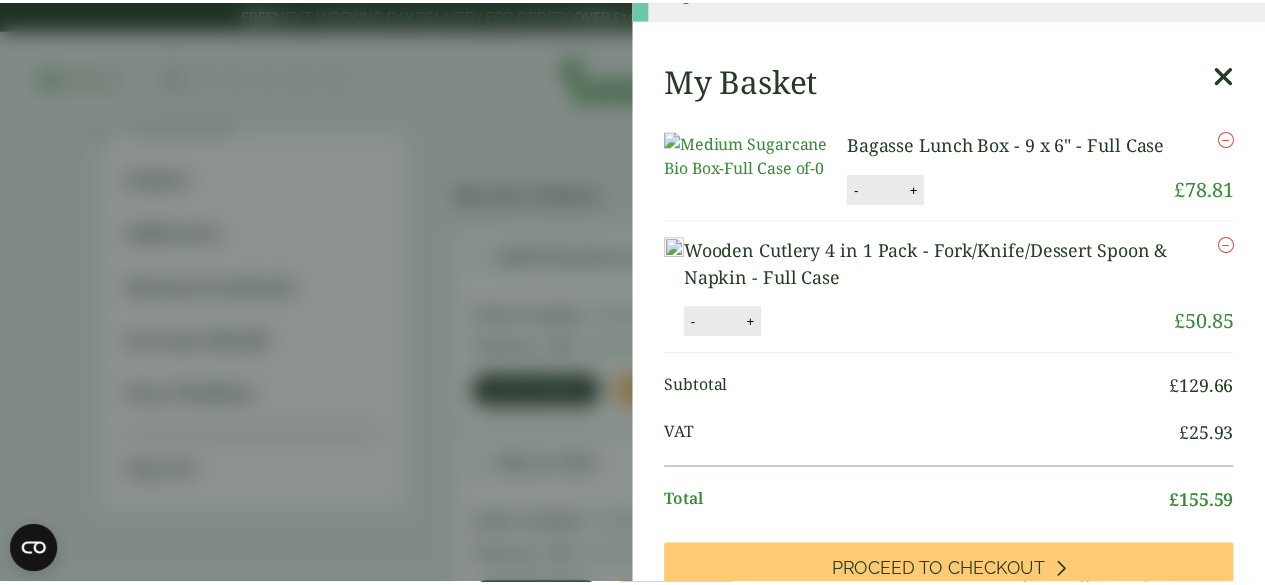 scroll, scrollTop: 0, scrollLeft: 0, axis: both 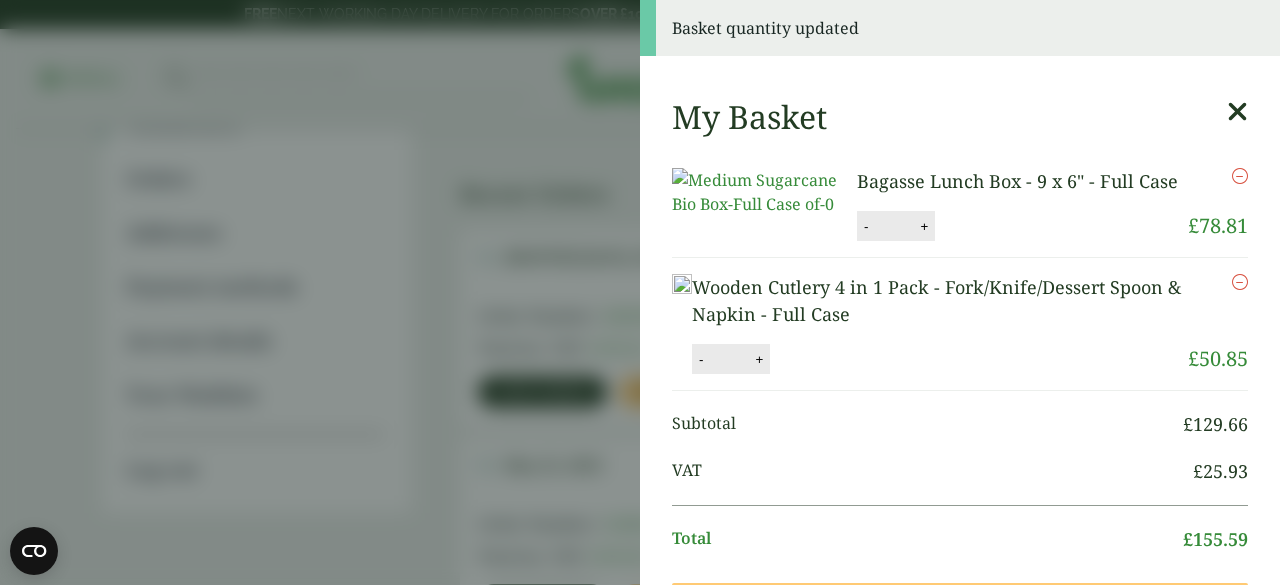 click at bounding box center [1237, 112] 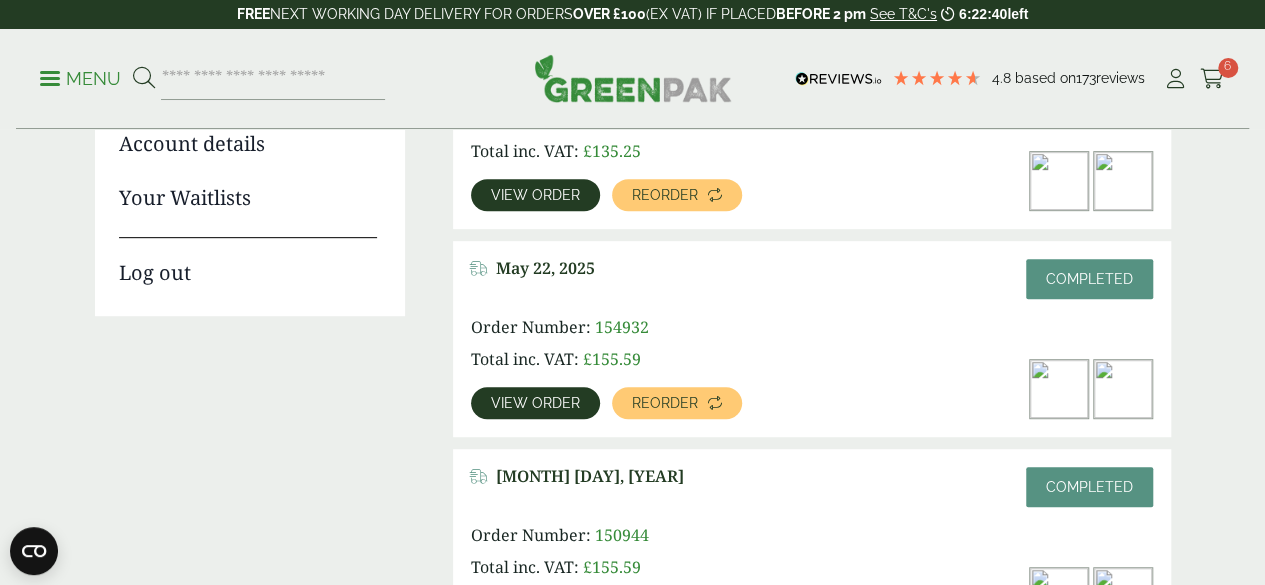 scroll, scrollTop: 406, scrollLeft: 0, axis: vertical 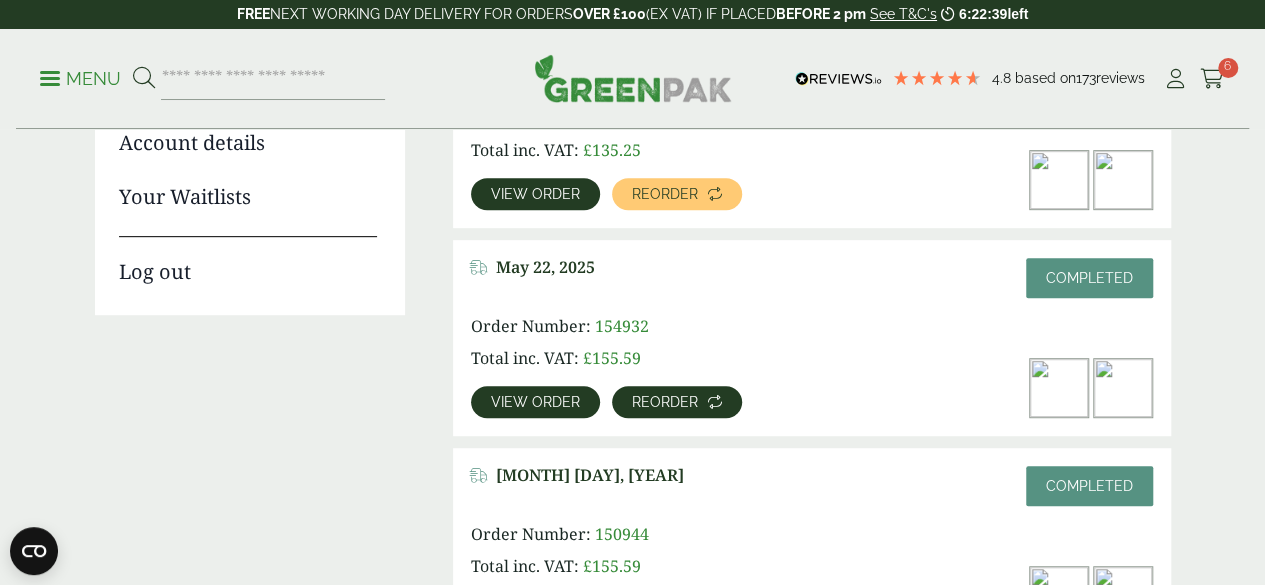 click on "Reorder" at bounding box center [665, 402] 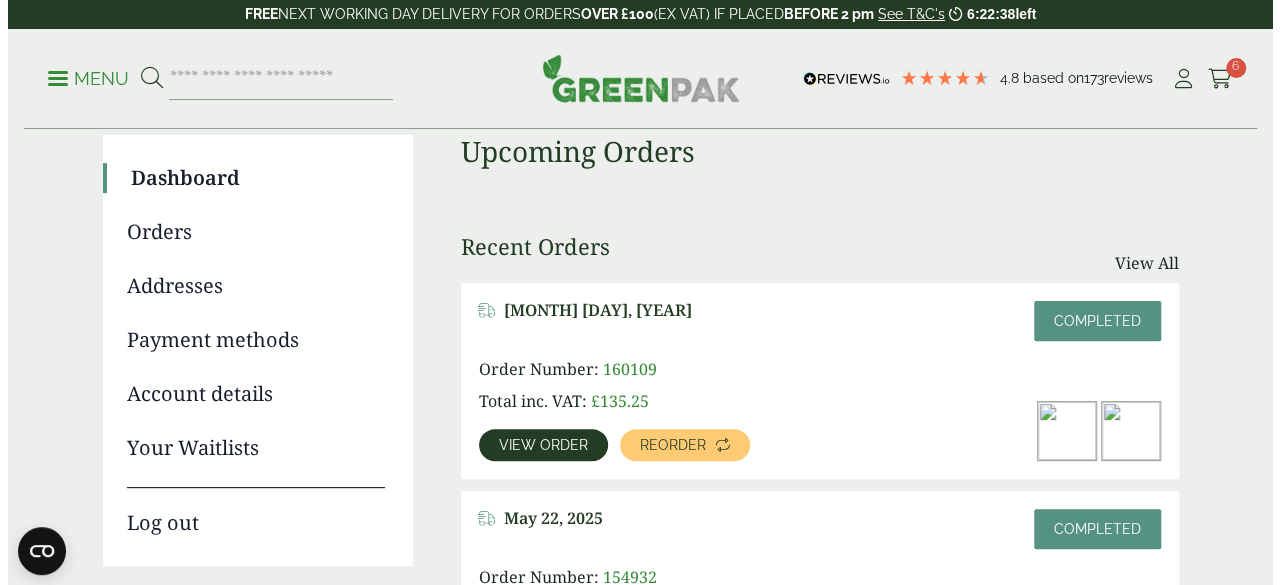 scroll, scrollTop: 156, scrollLeft: 0, axis: vertical 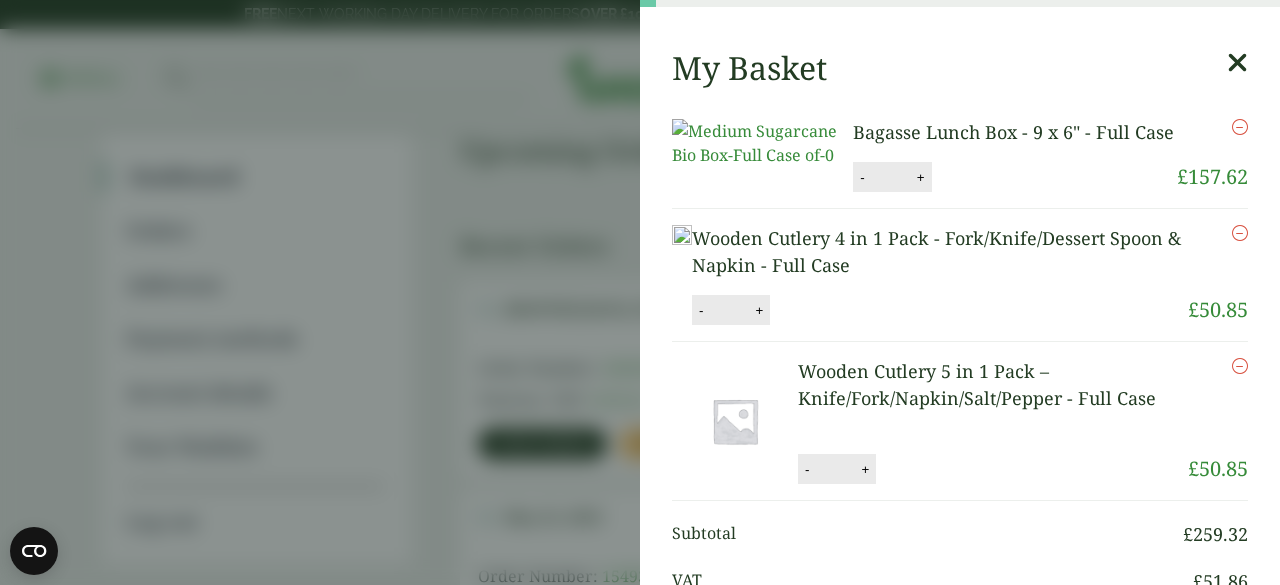 click at bounding box center [1237, 63] 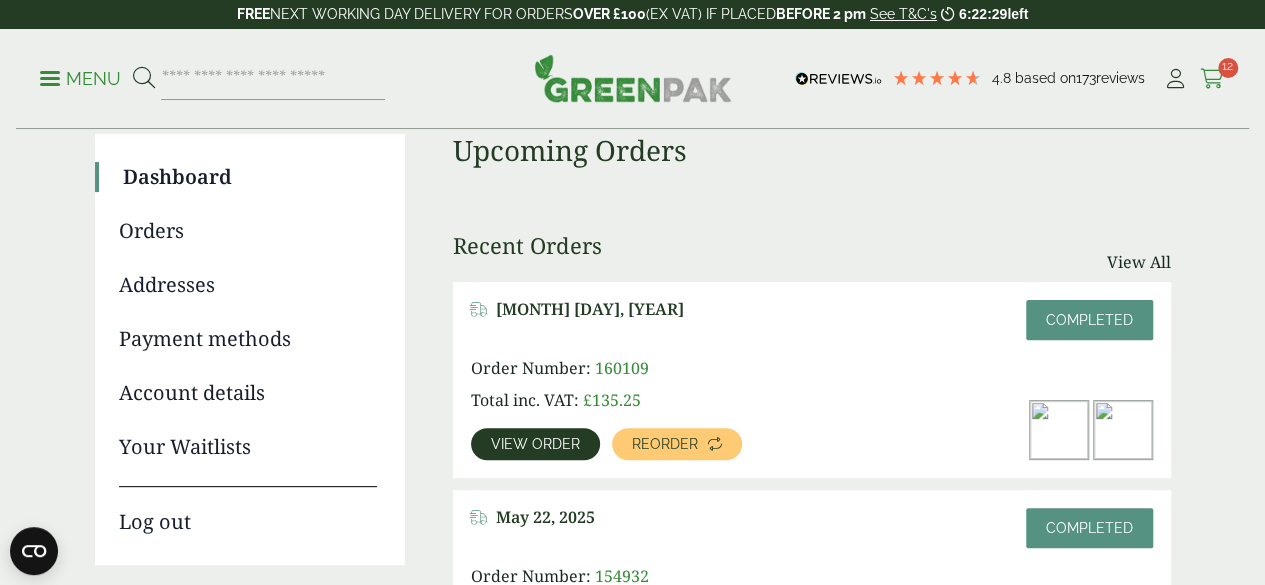 click on "12" at bounding box center (1228, 68) 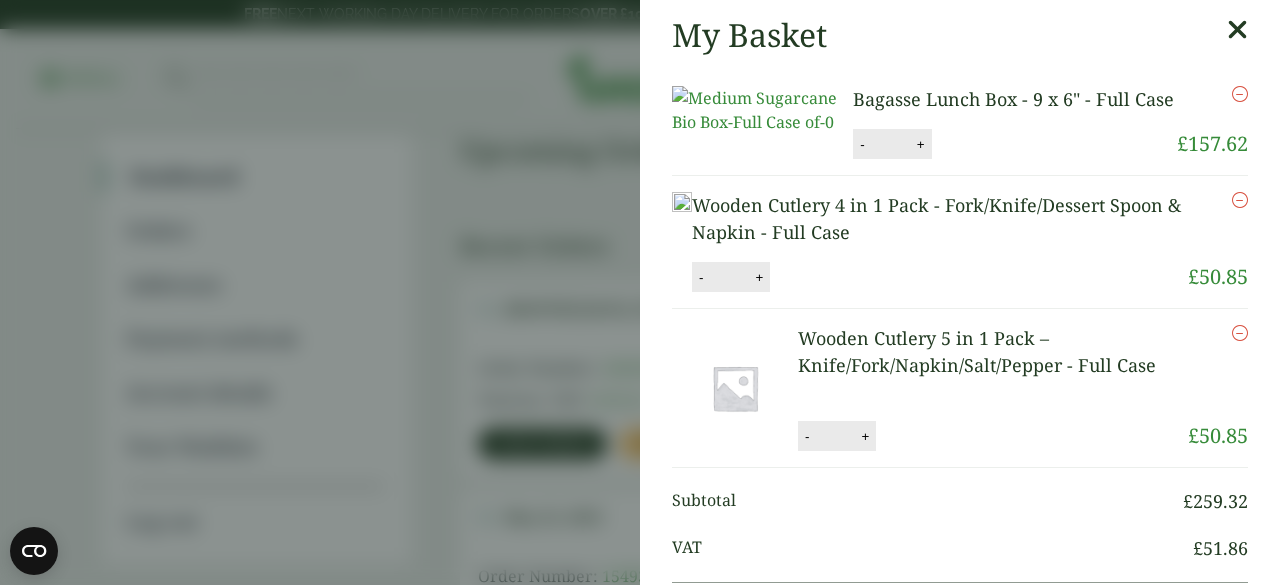 scroll, scrollTop: 0, scrollLeft: 0, axis: both 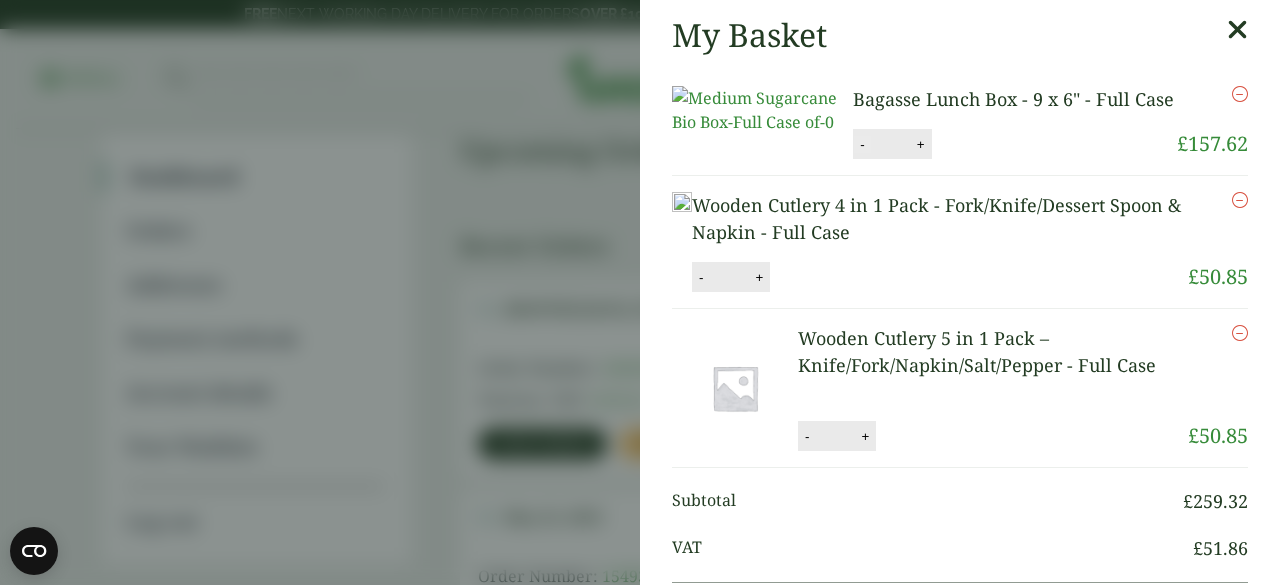 click on "-" at bounding box center [862, 144] 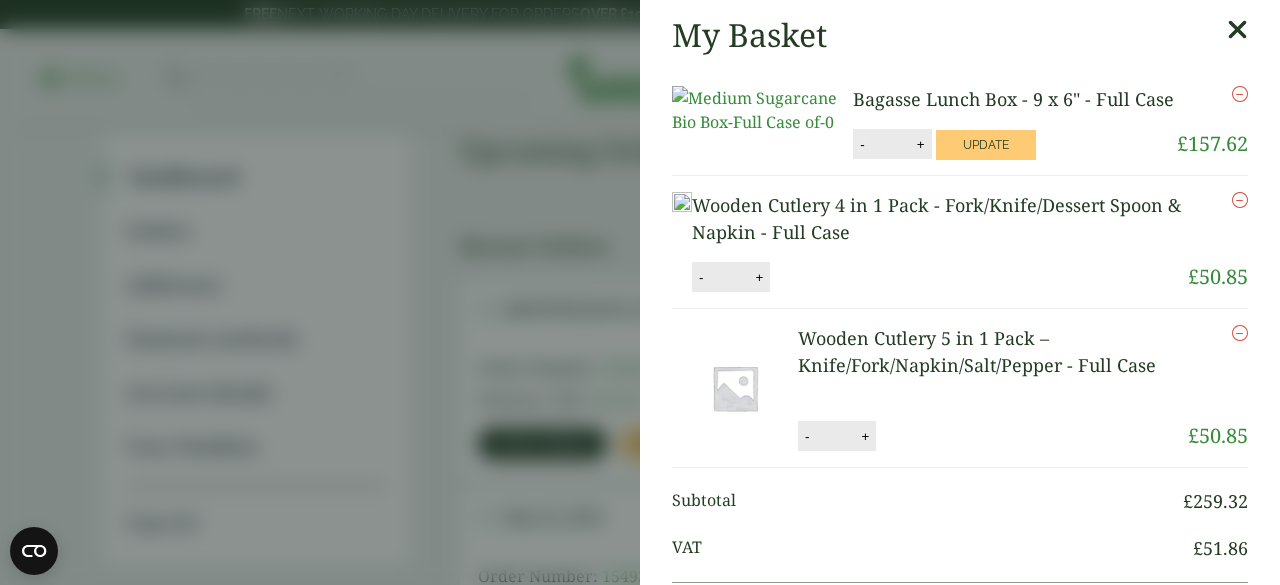 click on "*" at bounding box center (891, 144) 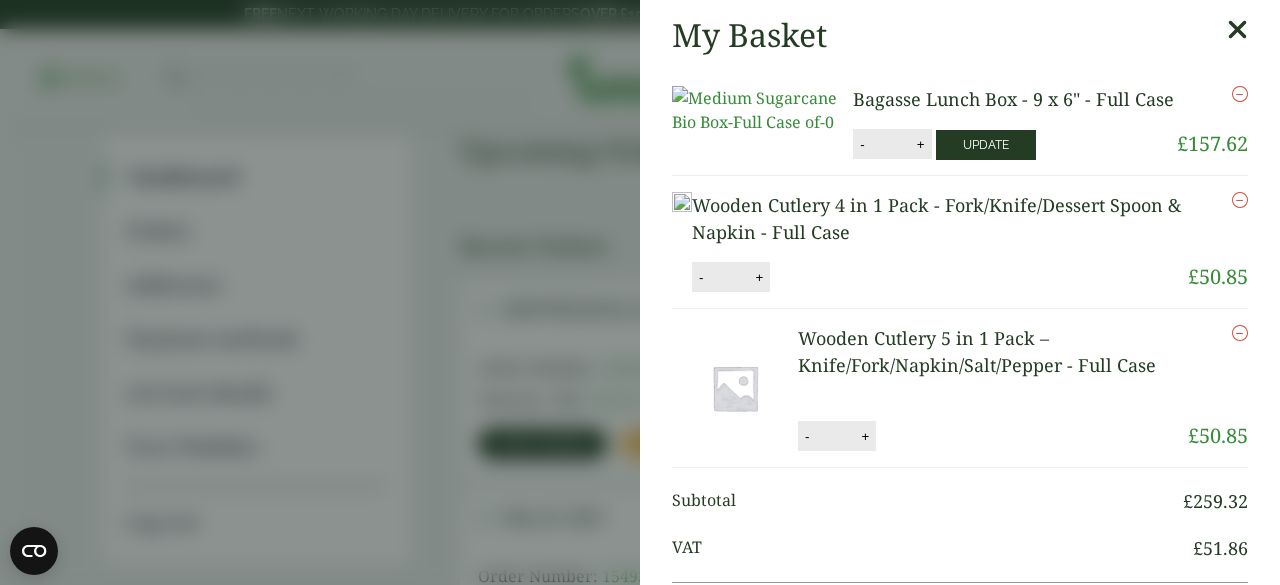 click on "Update" at bounding box center (986, 145) 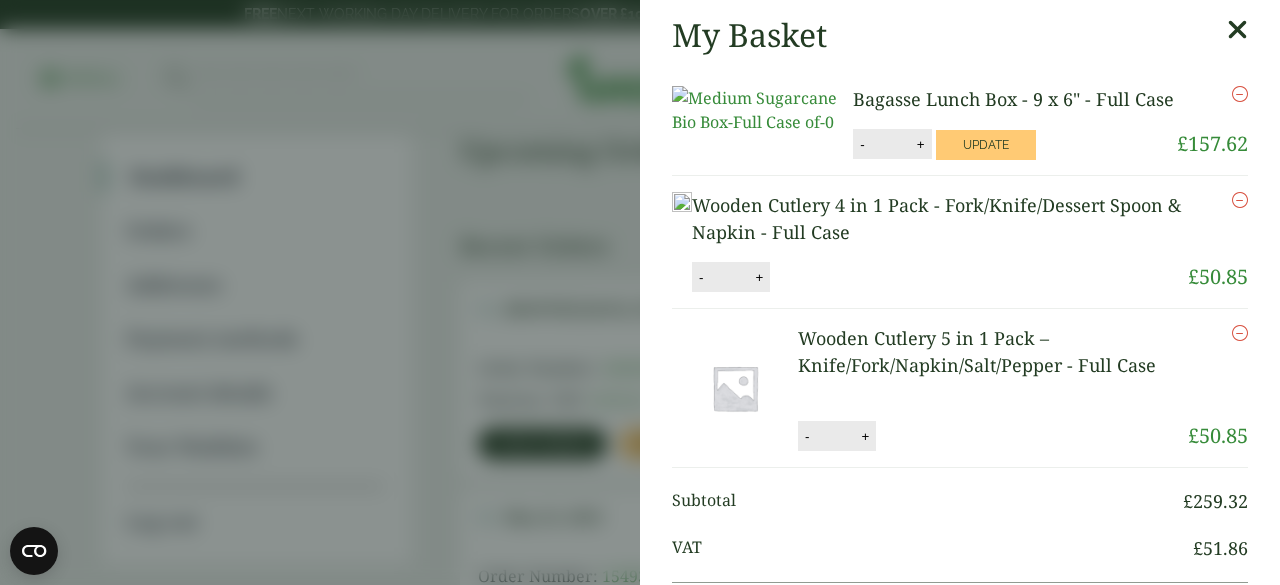 type on "*" 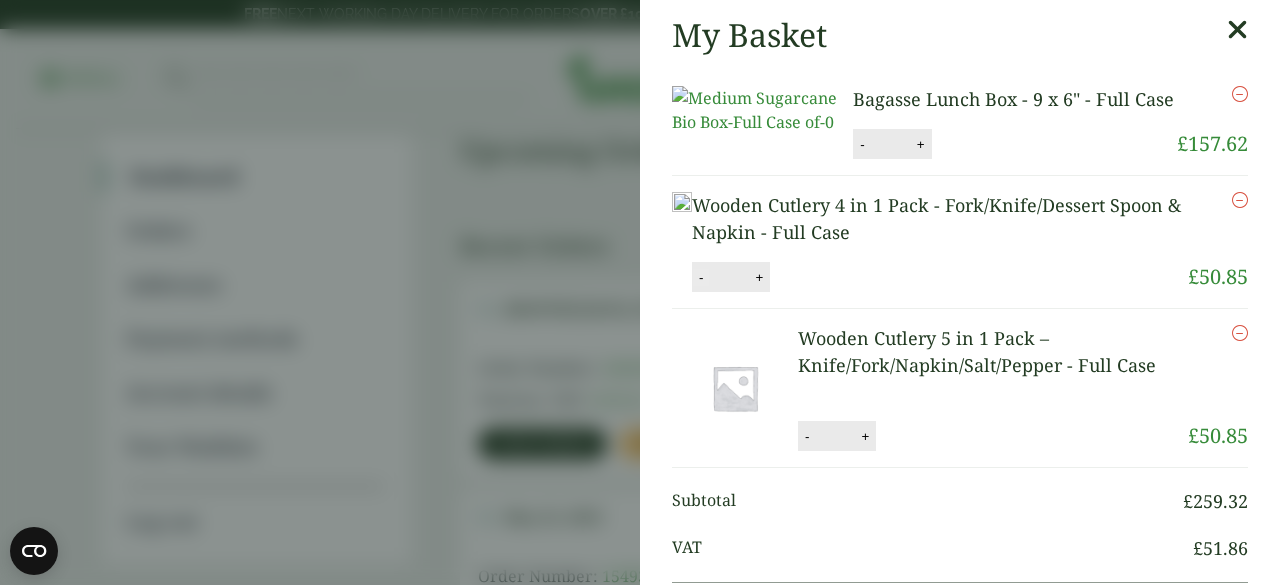 click on "-" at bounding box center (701, 277) 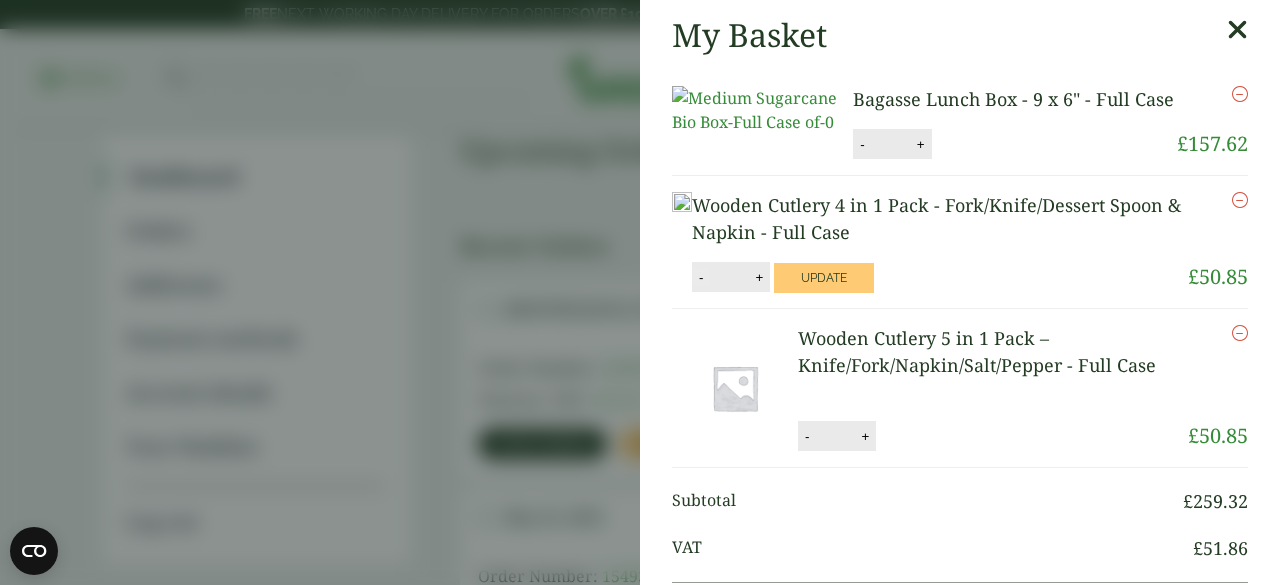 scroll, scrollTop: 0, scrollLeft: 0, axis: both 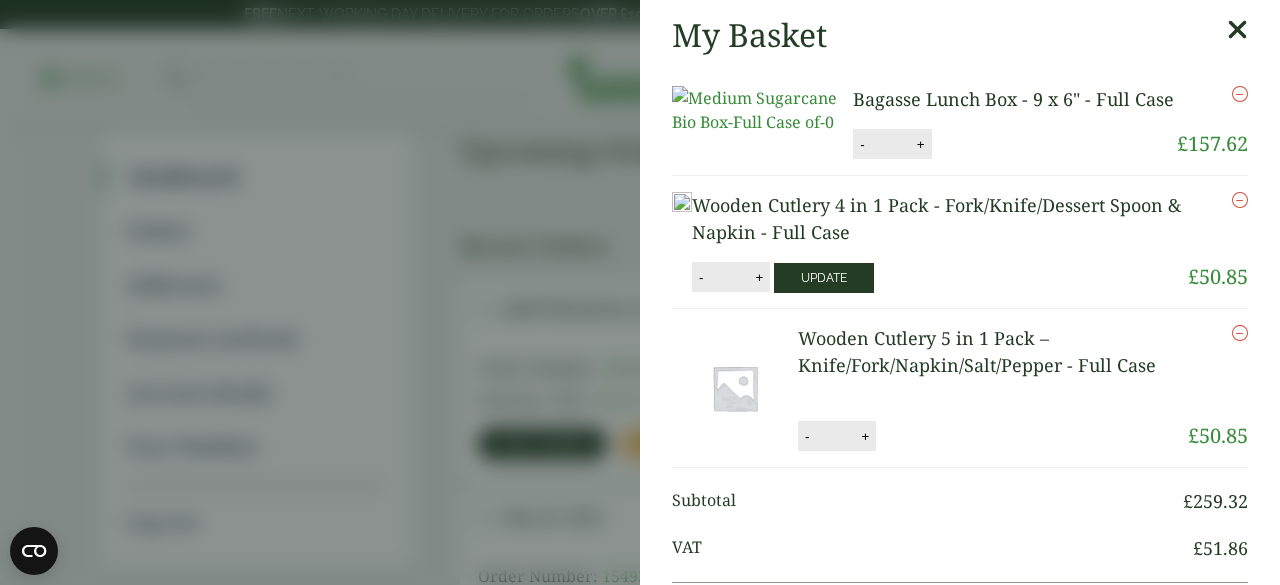 click on "Update" at bounding box center (824, 278) 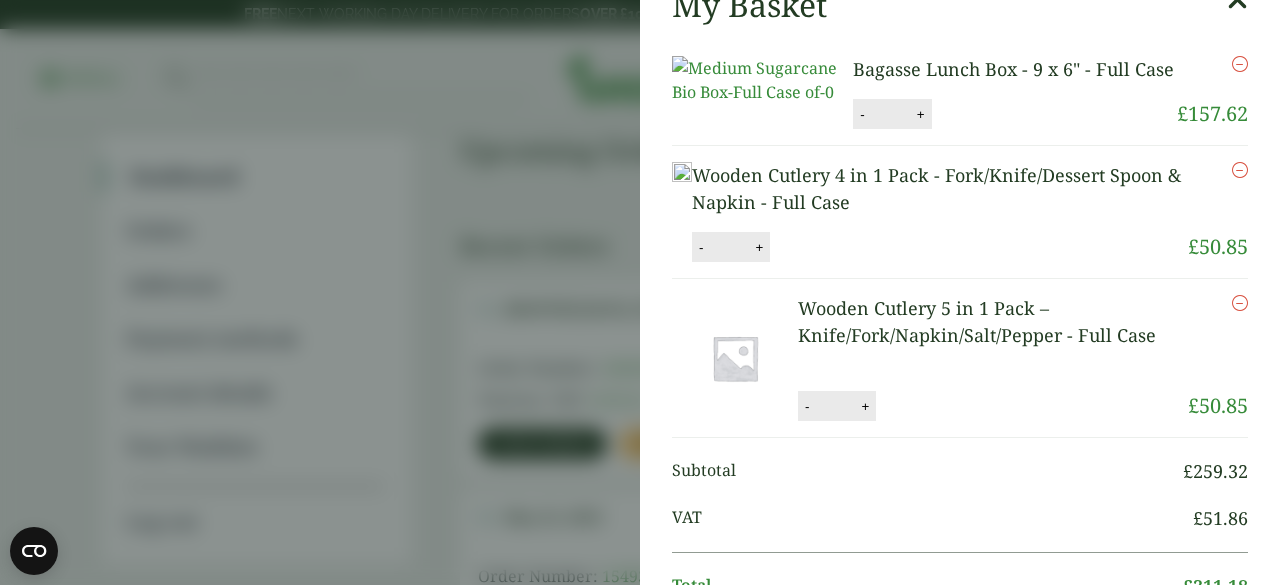 scroll, scrollTop: 0, scrollLeft: 0, axis: both 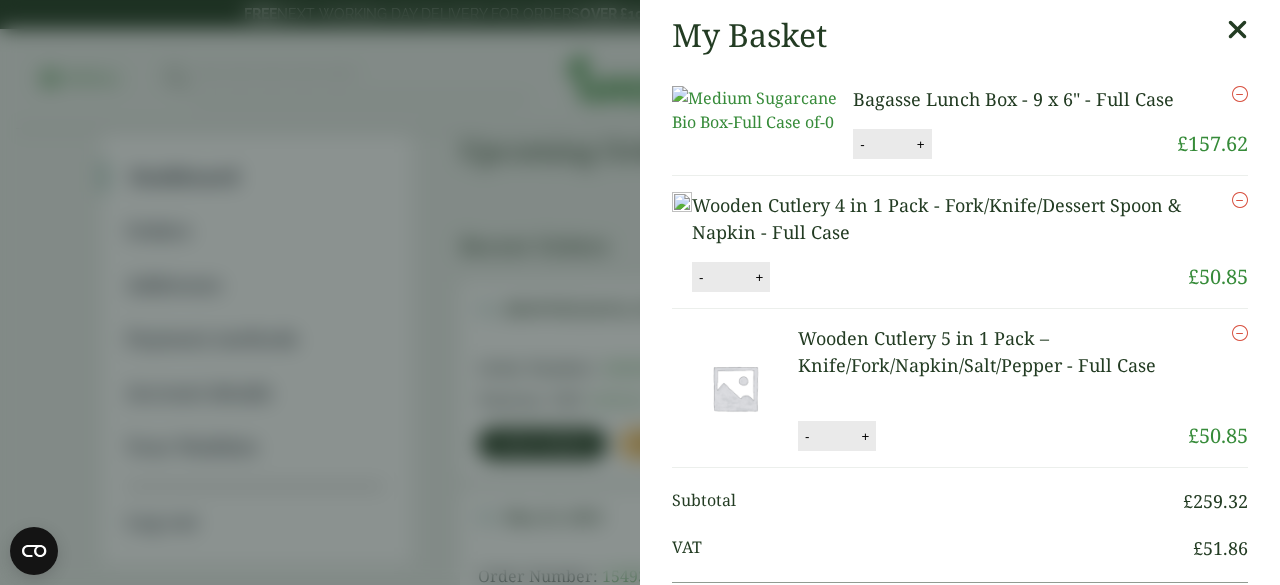 click at bounding box center (1237, 30) 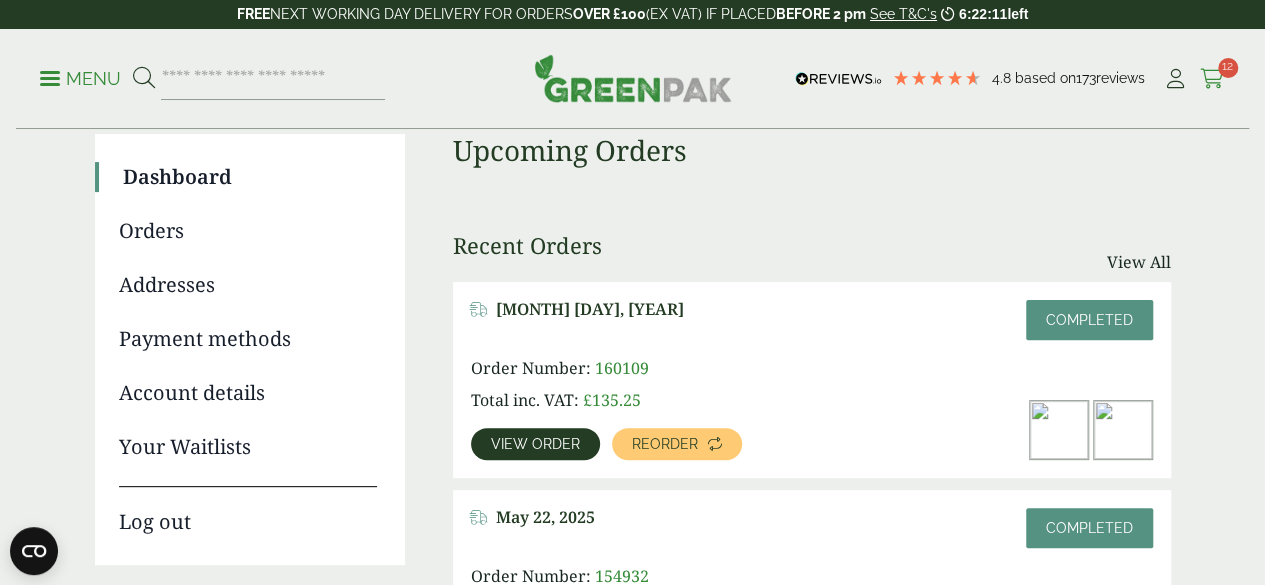 click at bounding box center (1212, 79) 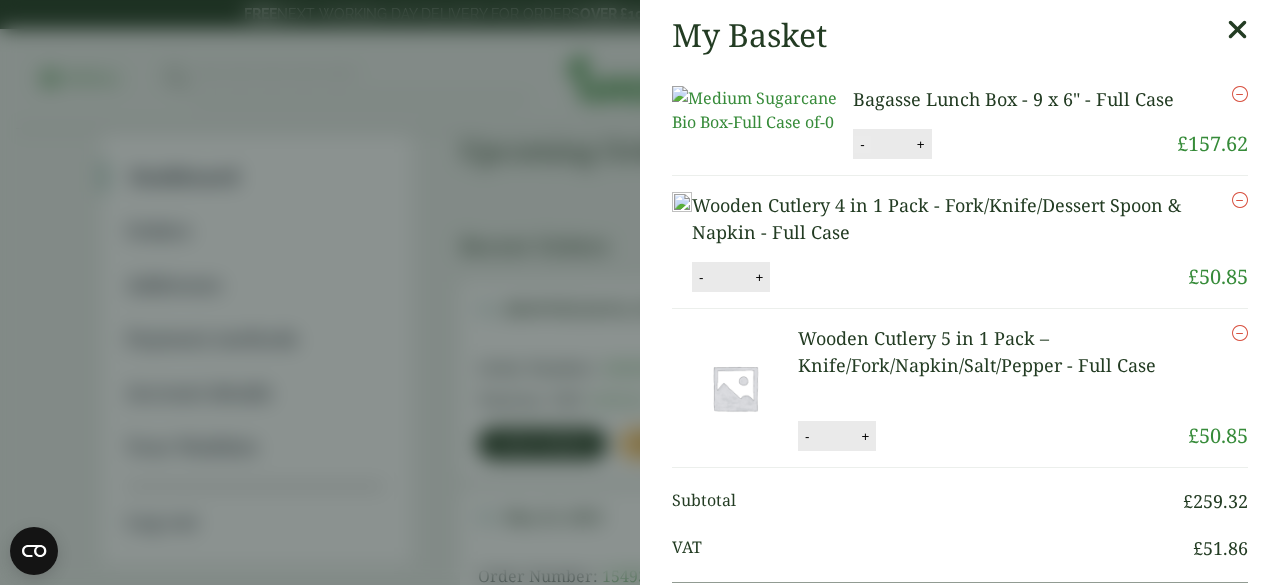 click on "-" at bounding box center (862, 144) 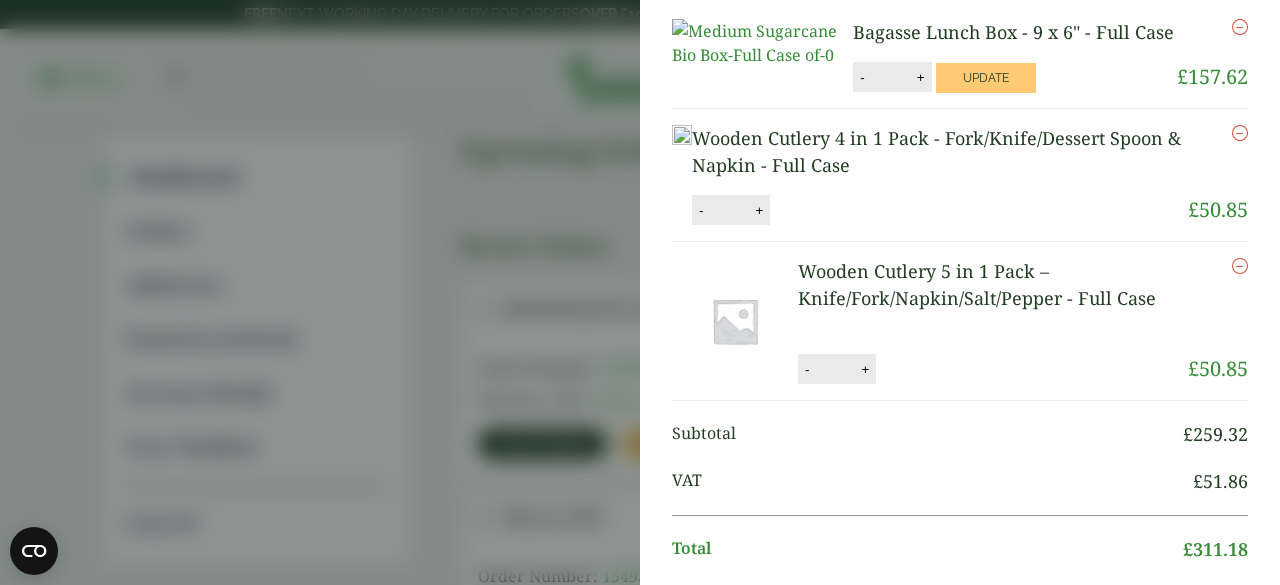 scroll, scrollTop: 60, scrollLeft: 0, axis: vertical 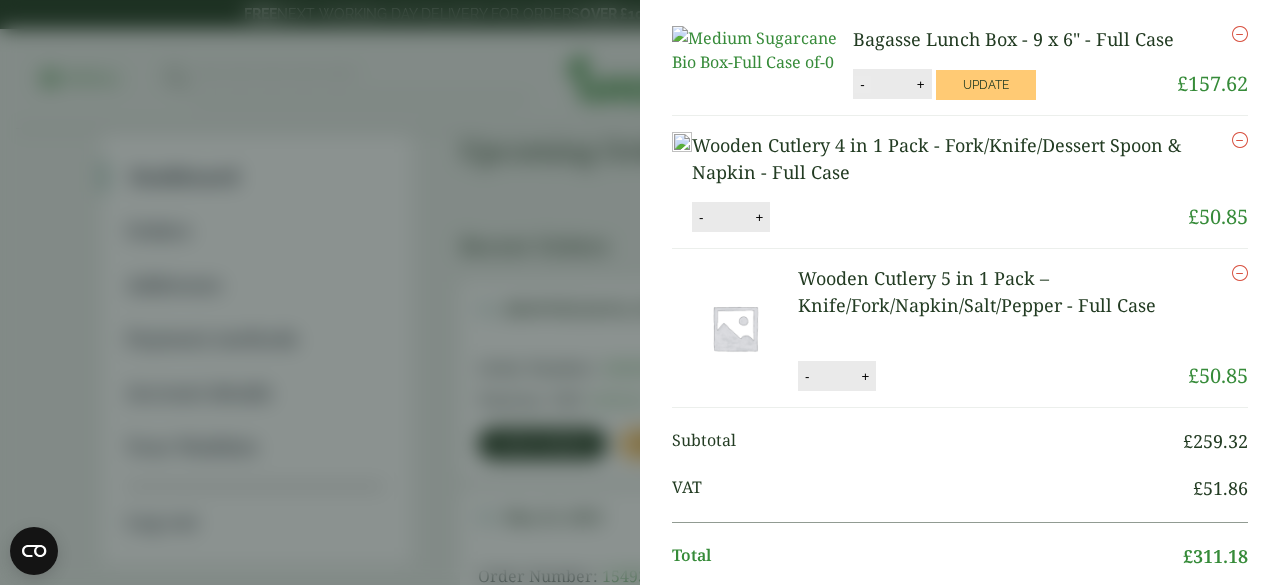 click on "-" at bounding box center (862, 84) 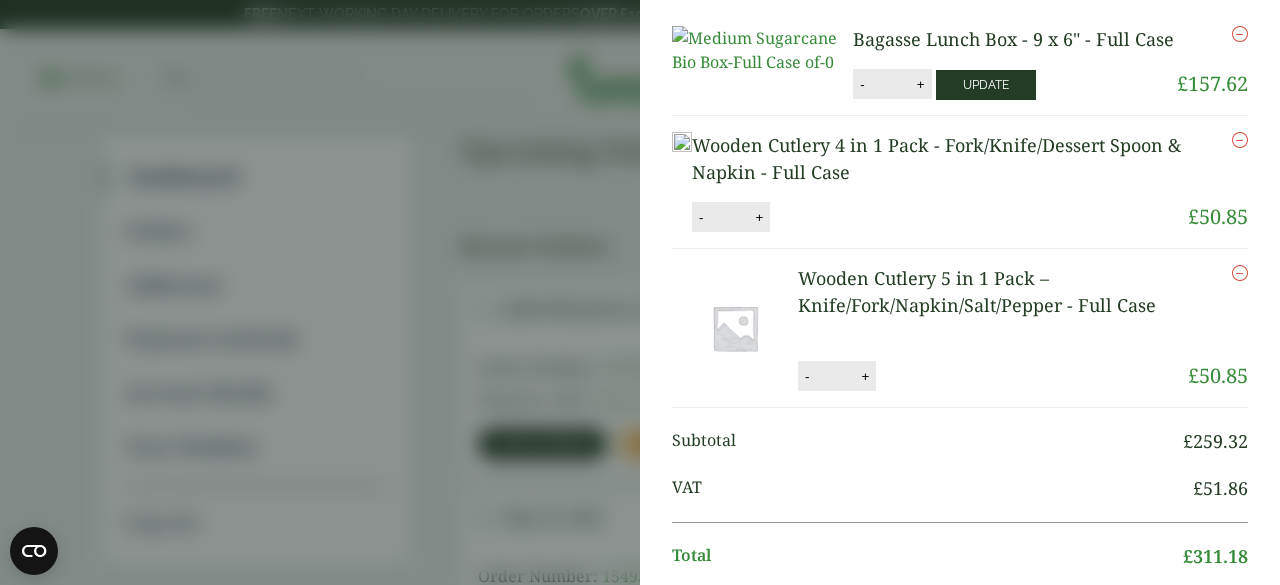 click on "Update" at bounding box center (986, 85) 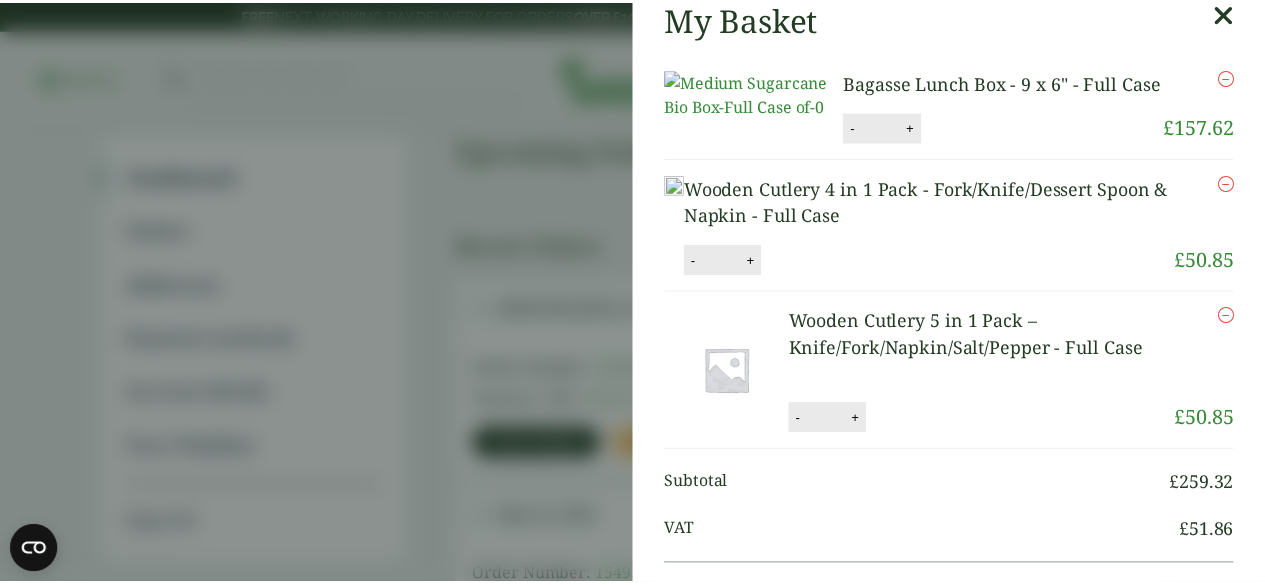 scroll, scrollTop: 0, scrollLeft: 0, axis: both 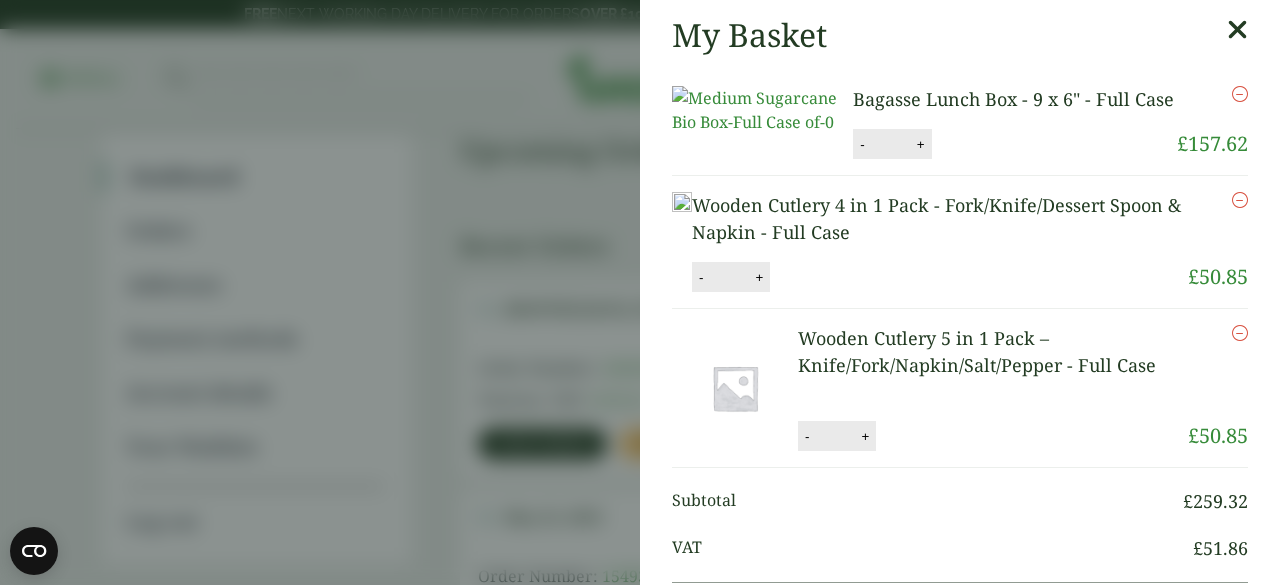 click at bounding box center (1240, 94) 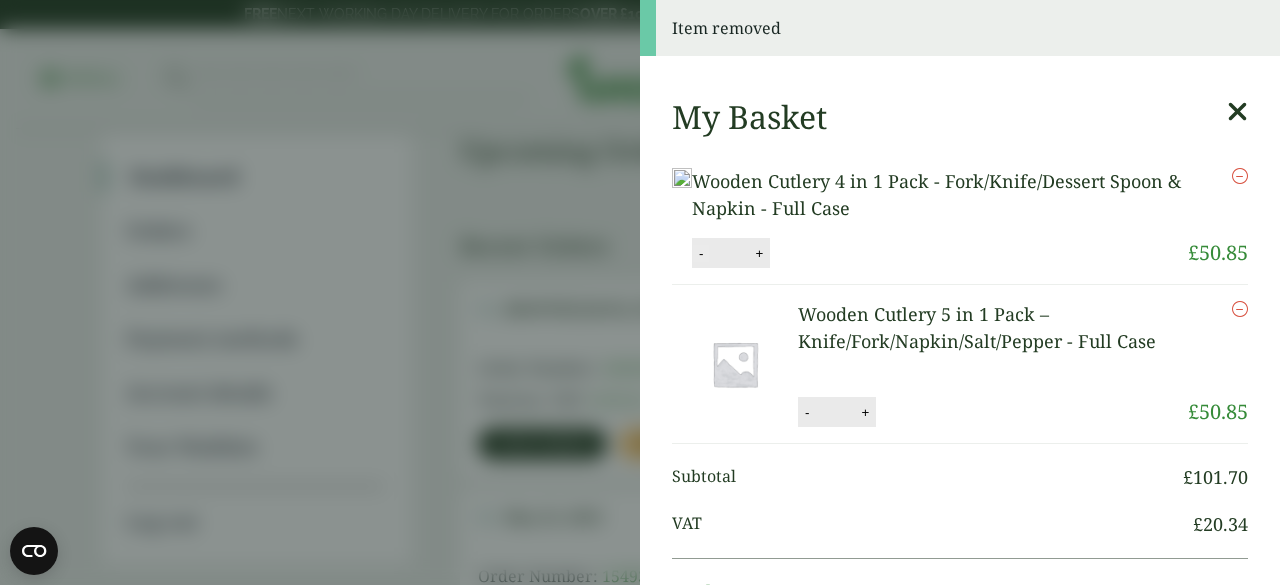 click on "-" at bounding box center (701, 253) 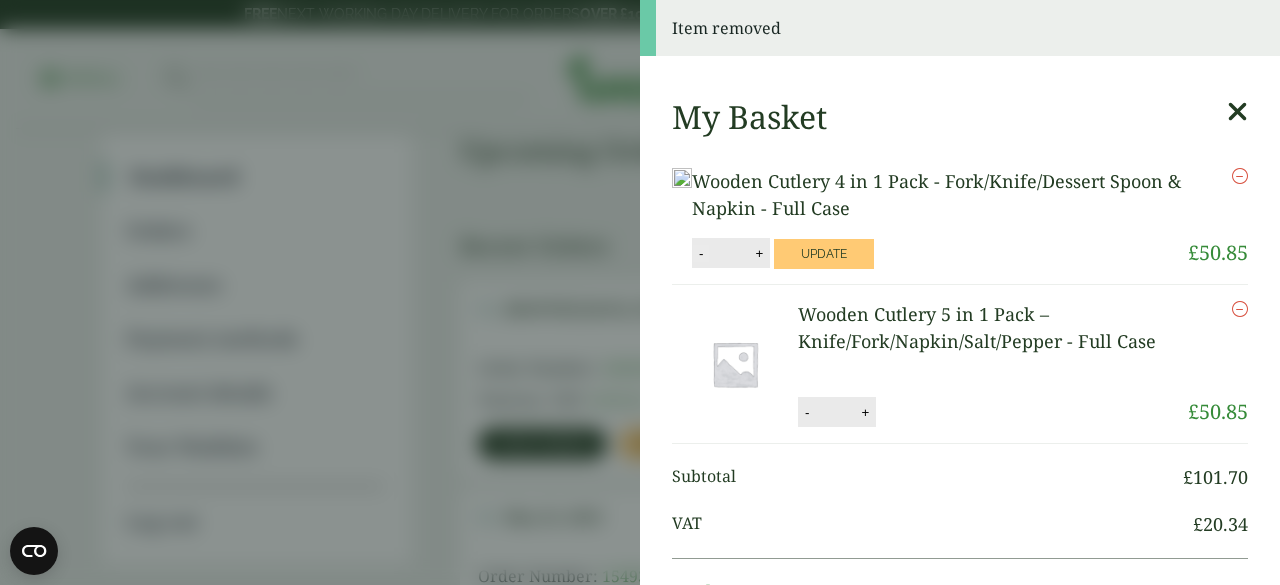 click on "-" at bounding box center (701, 253) 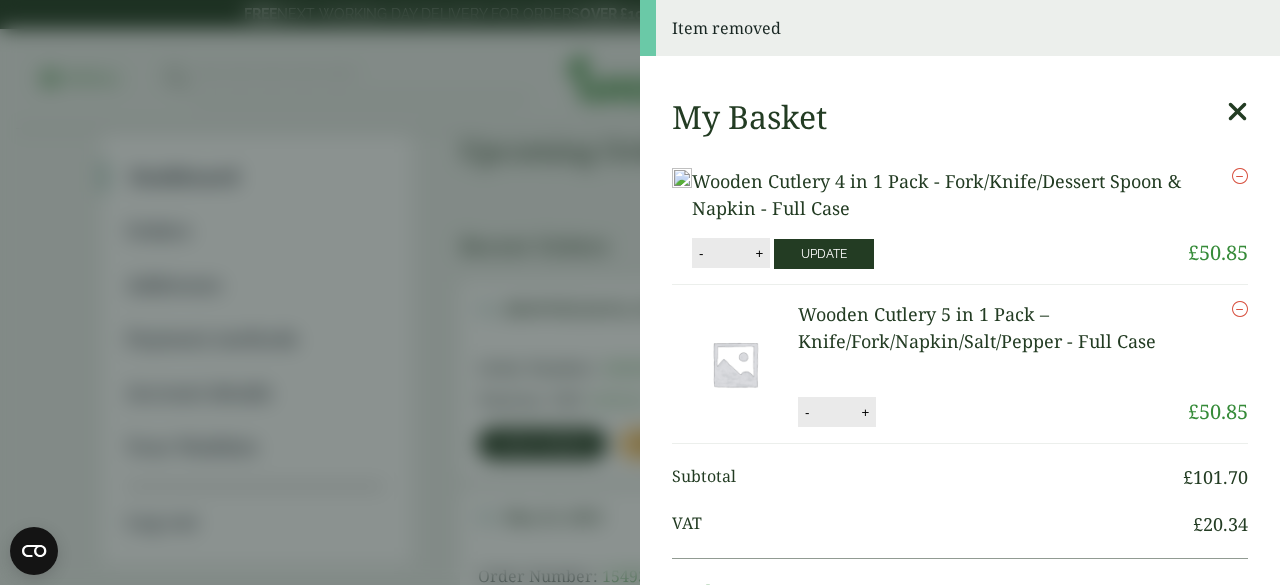 click on "Update" at bounding box center [824, 254] 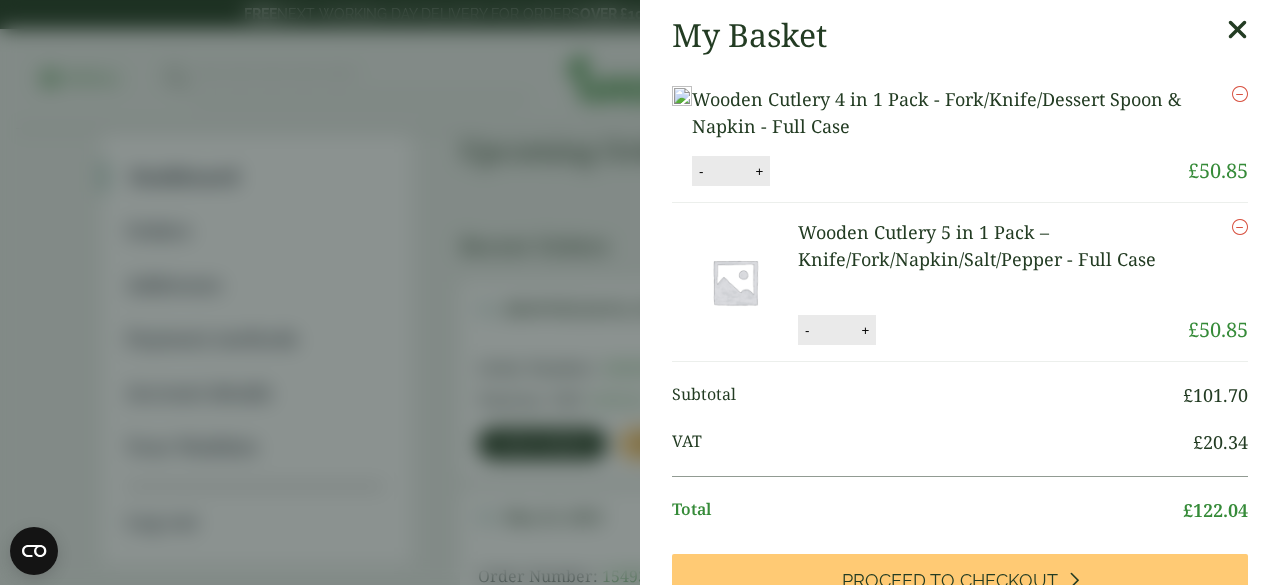 click at bounding box center (1240, 94) 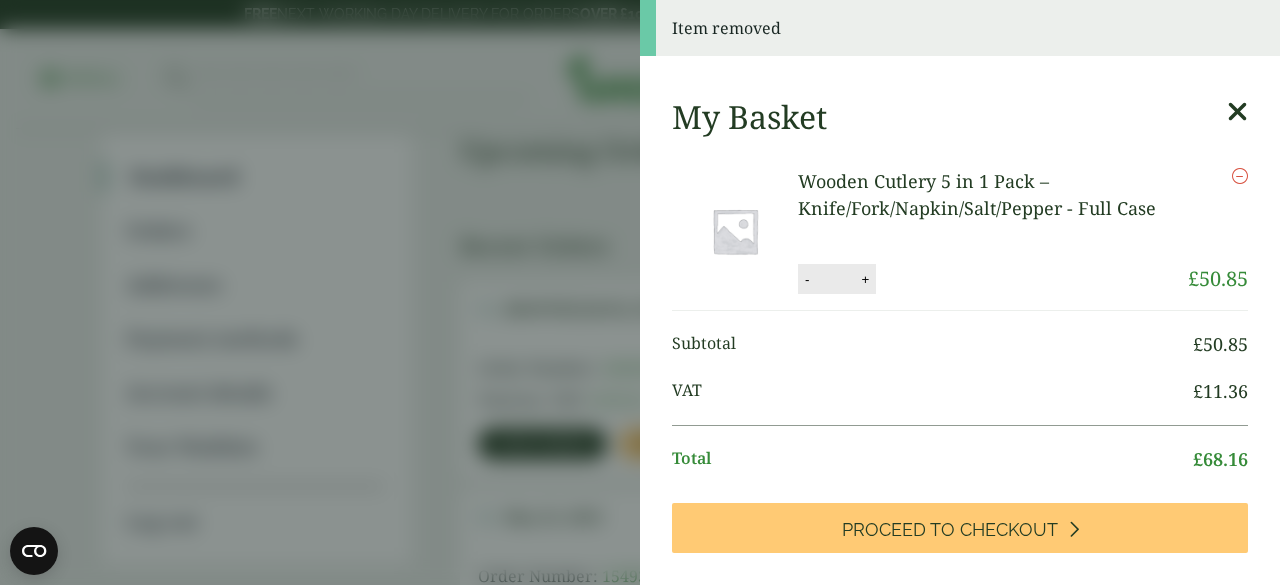 click at bounding box center [1240, 176] 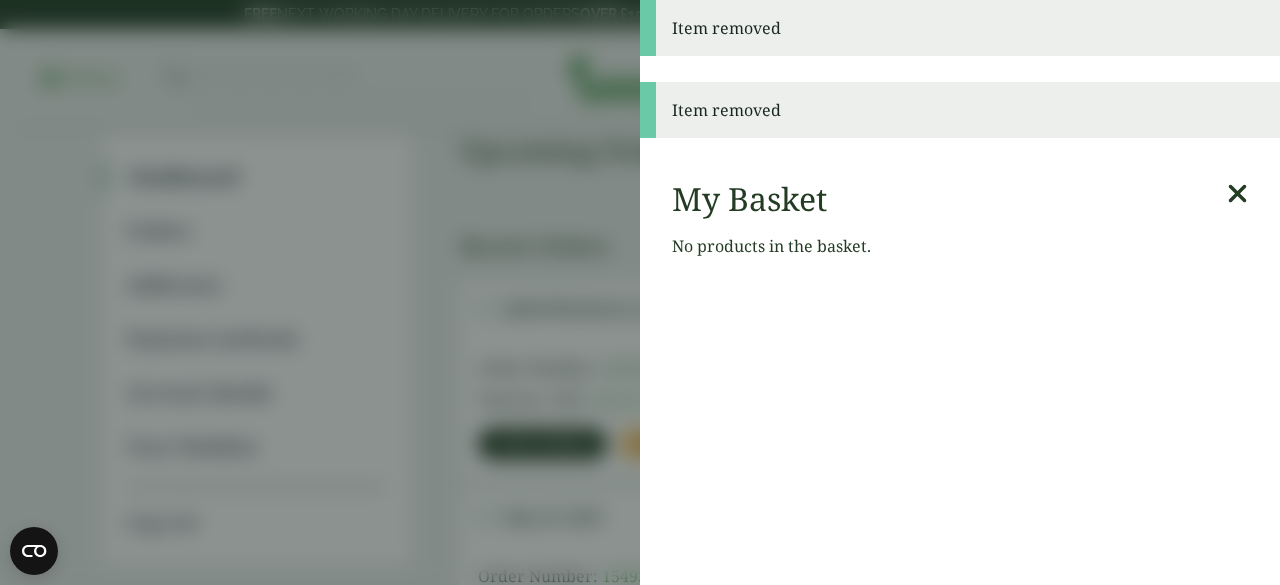 click on "My Basket
No products in the basket." at bounding box center [960, 227] 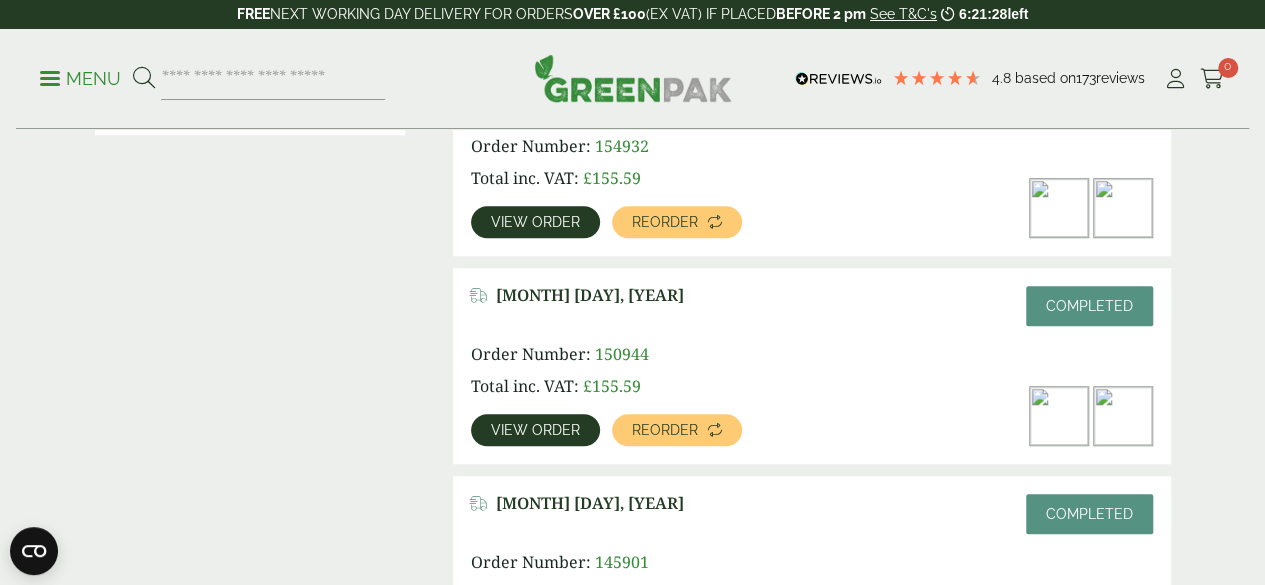 scroll, scrollTop: 587, scrollLeft: 0, axis: vertical 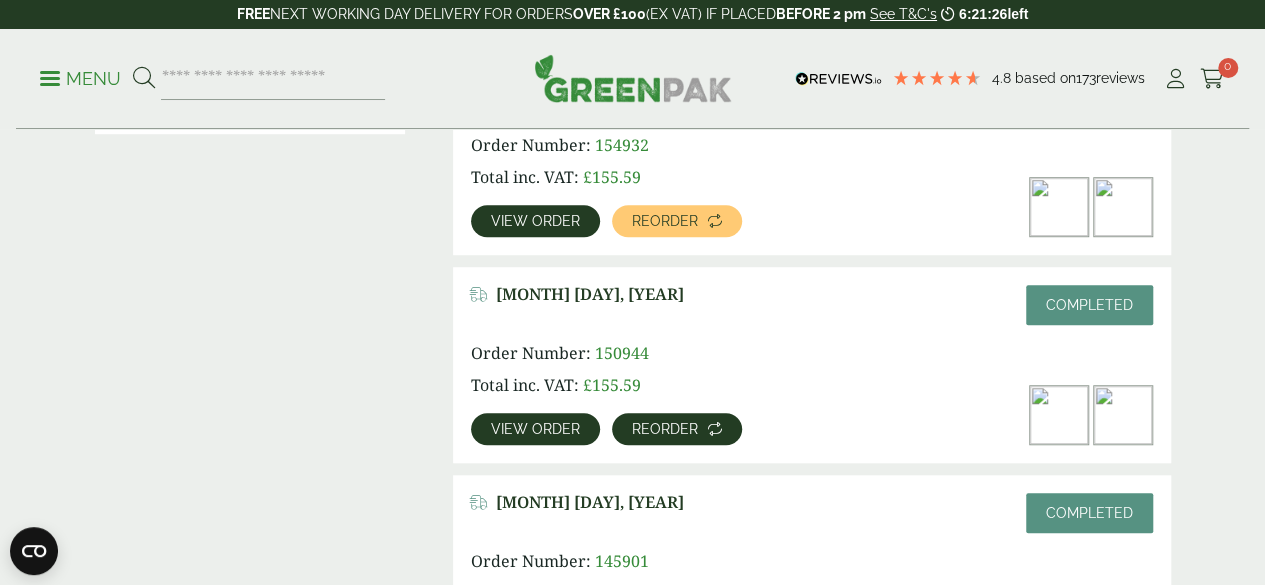 click on "Reorder" at bounding box center (677, 429) 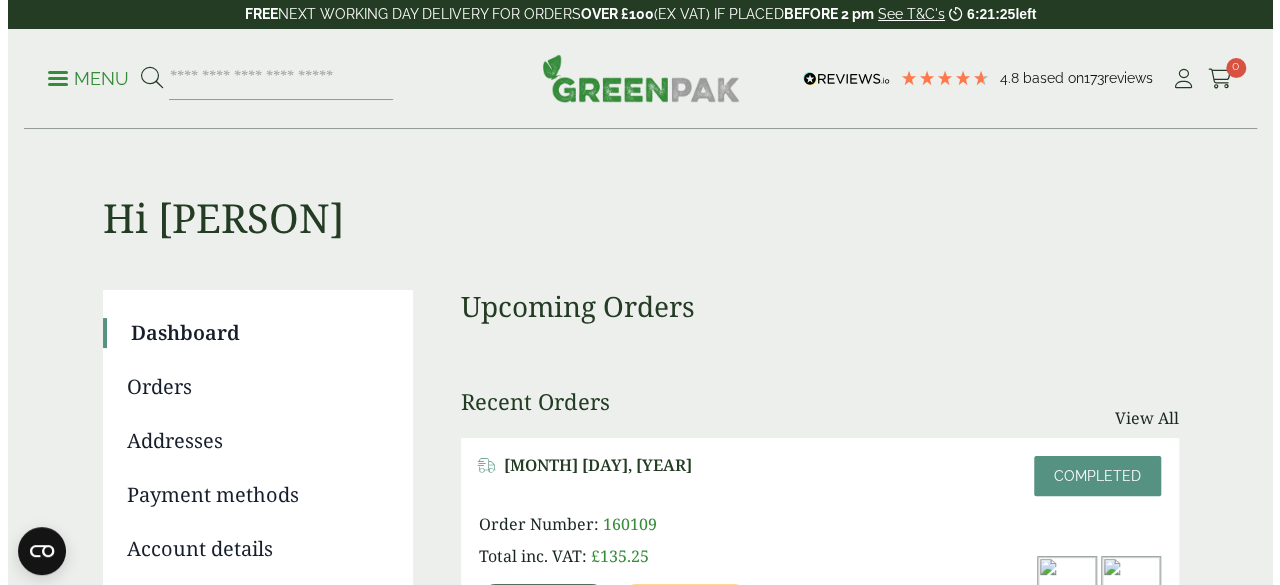 scroll, scrollTop: 177, scrollLeft: 0, axis: vertical 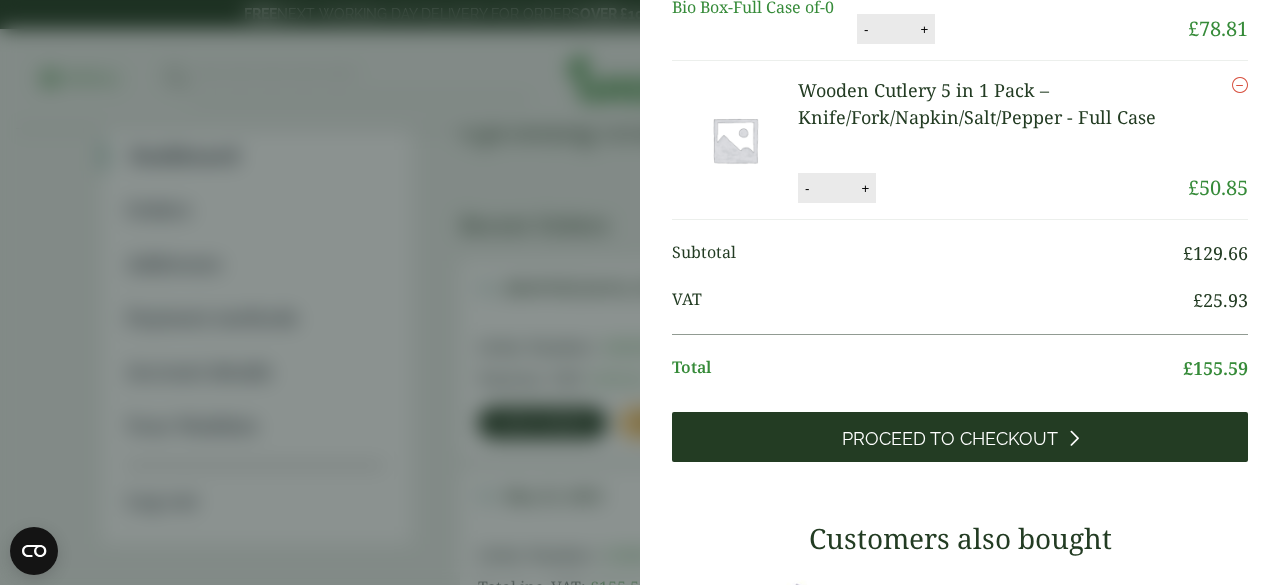 click on "Proceed to Checkout" at bounding box center (950, 439) 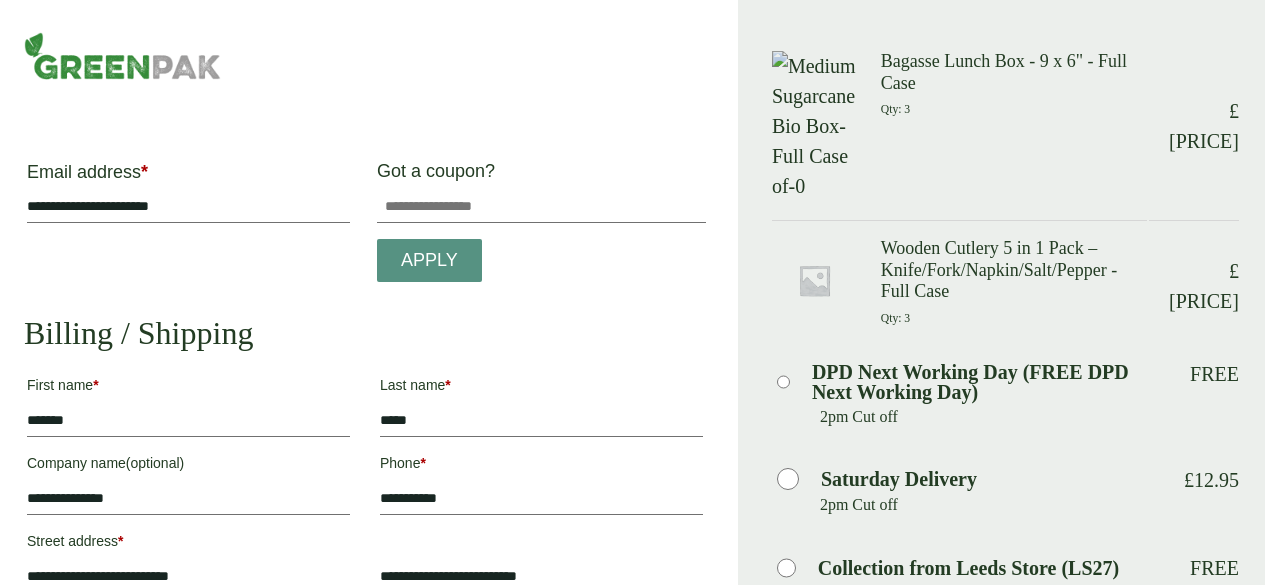 scroll, scrollTop: 0, scrollLeft: 0, axis: both 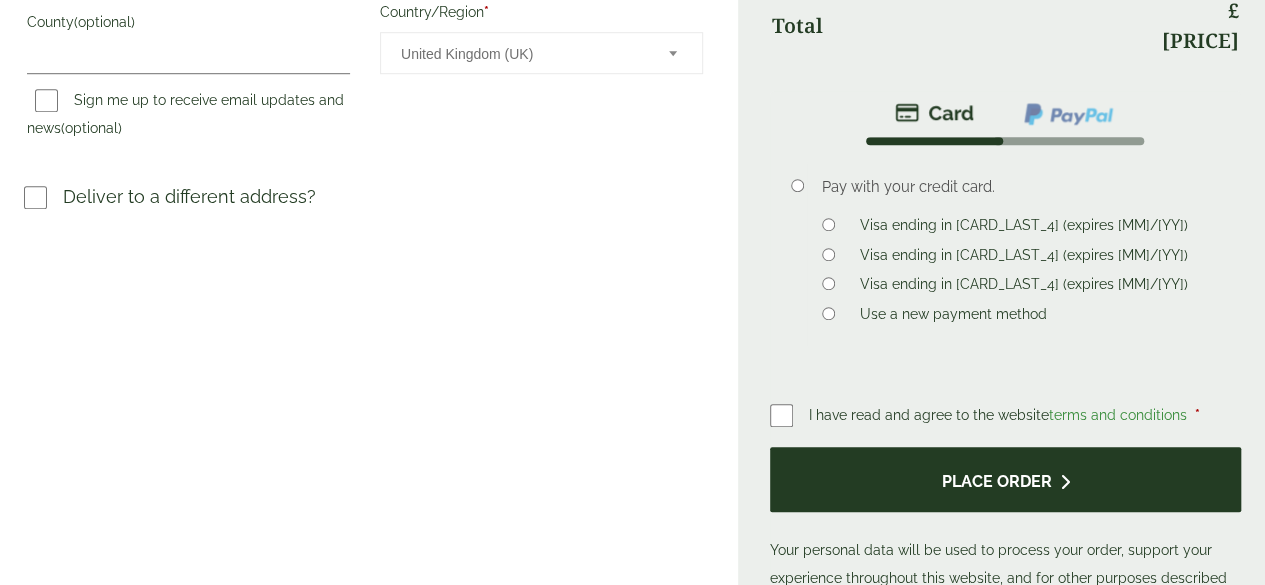 click on "Place order" at bounding box center [1005, 479] 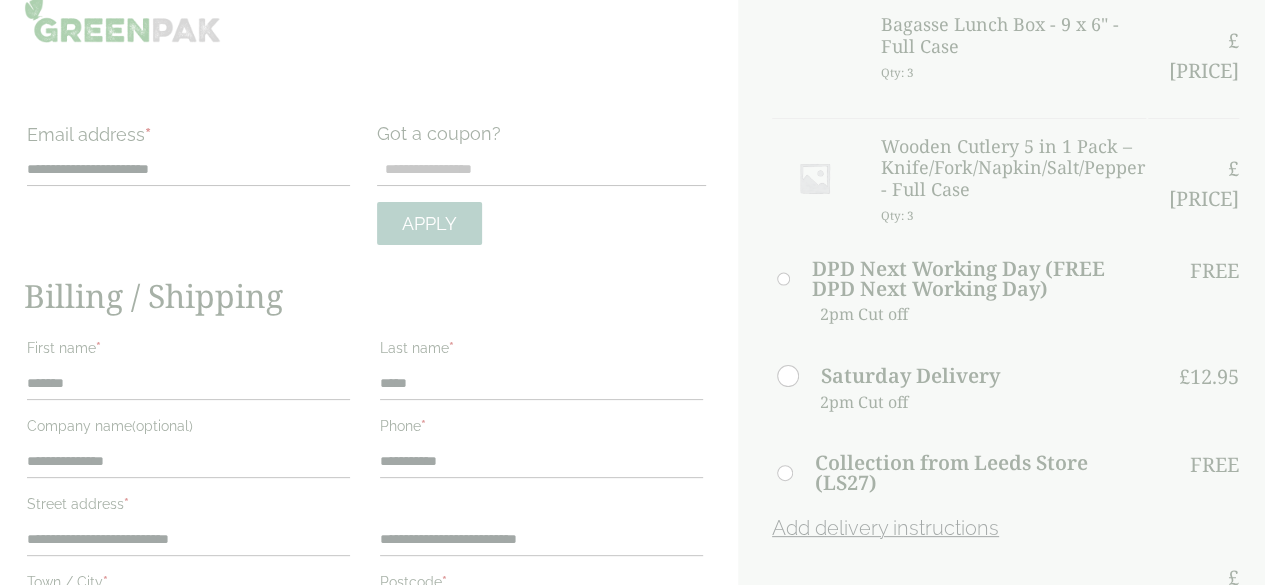 scroll, scrollTop: 15, scrollLeft: 0, axis: vertical 